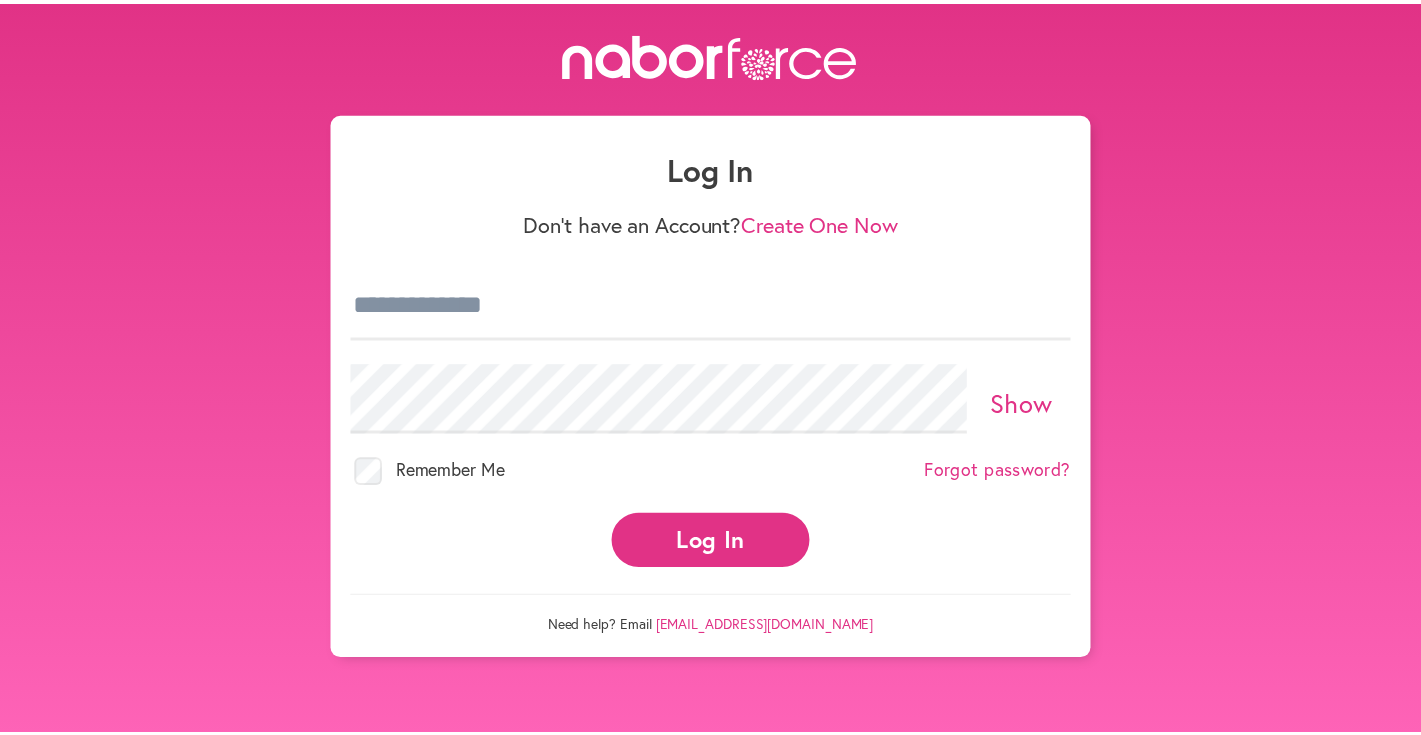 scroll, scrollTop: 0, scrollLeft: 0, axis: both 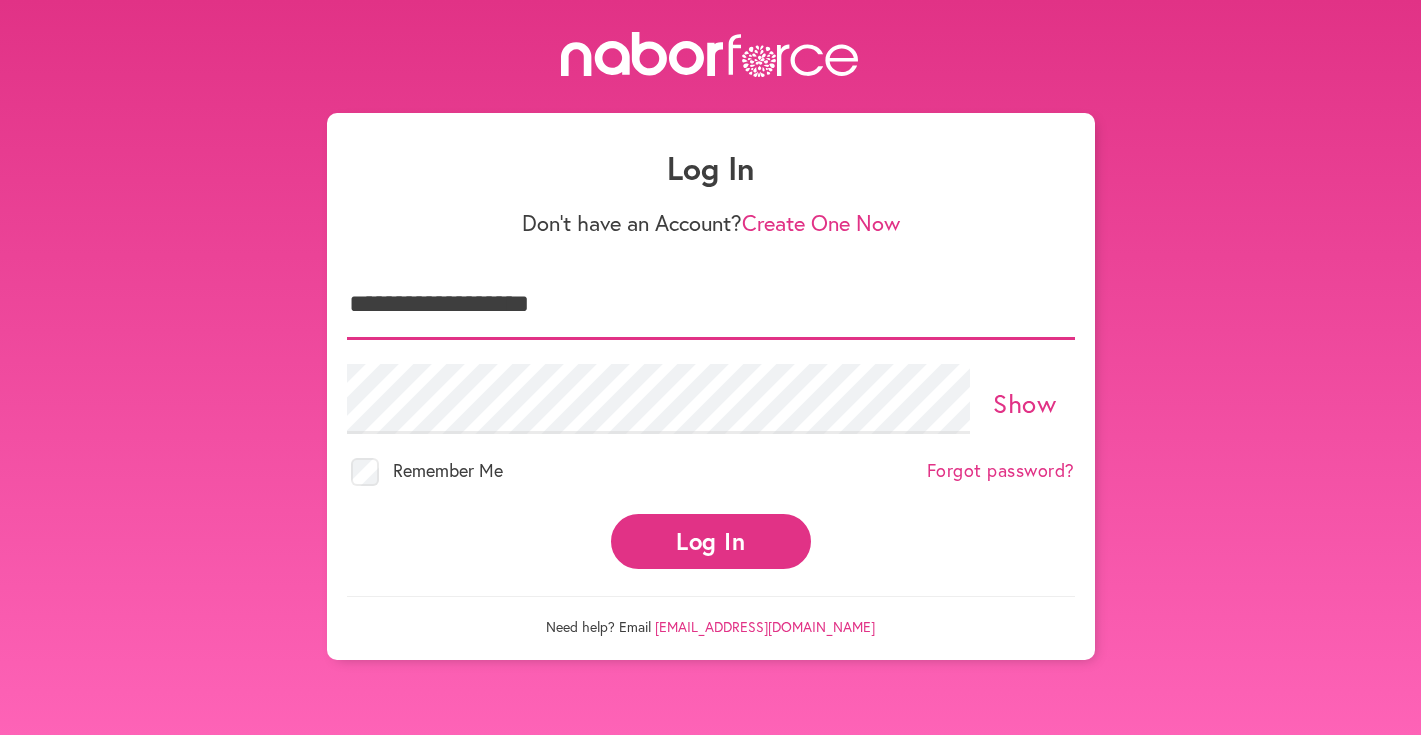 type on "**********" 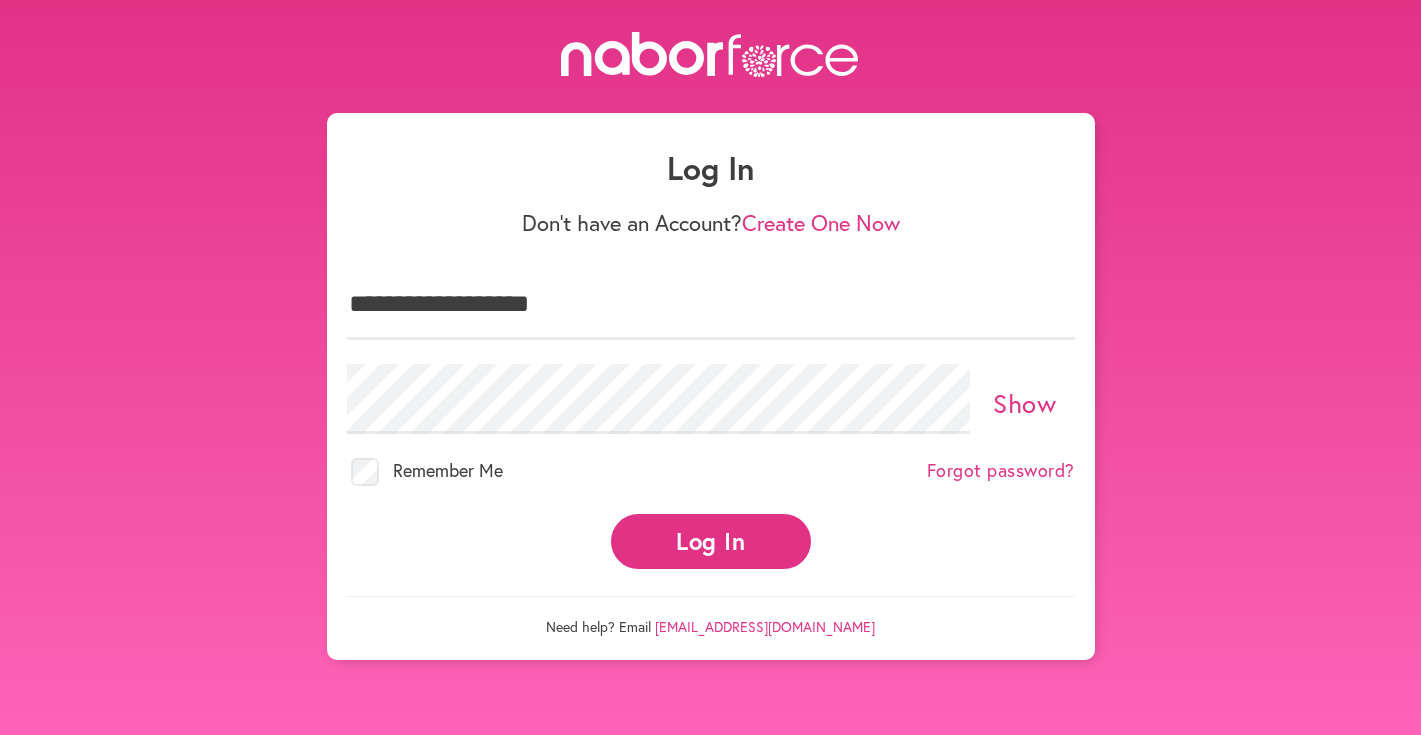 click on "Log In" at bounding box center [711, 541] 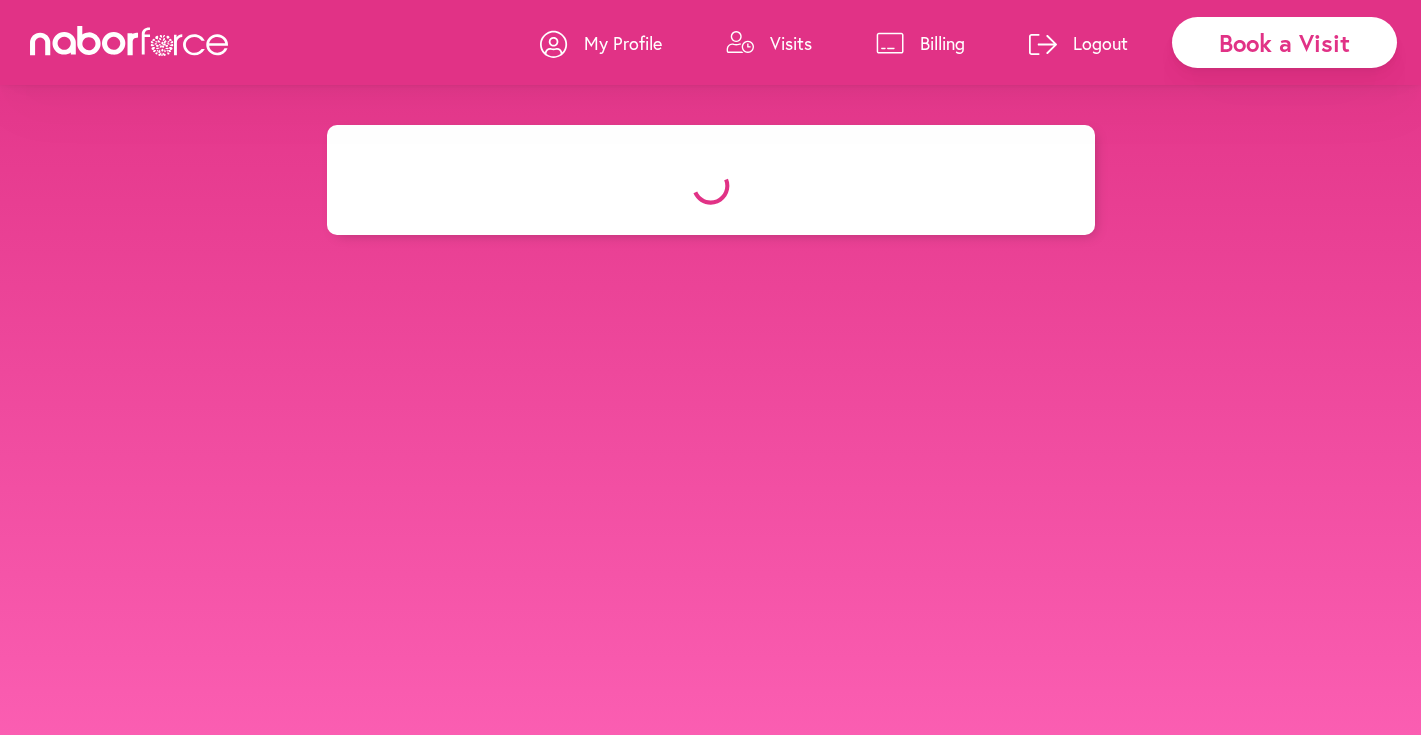 scroll, scrollTop: 0, scrollLeft: 0, axis: both 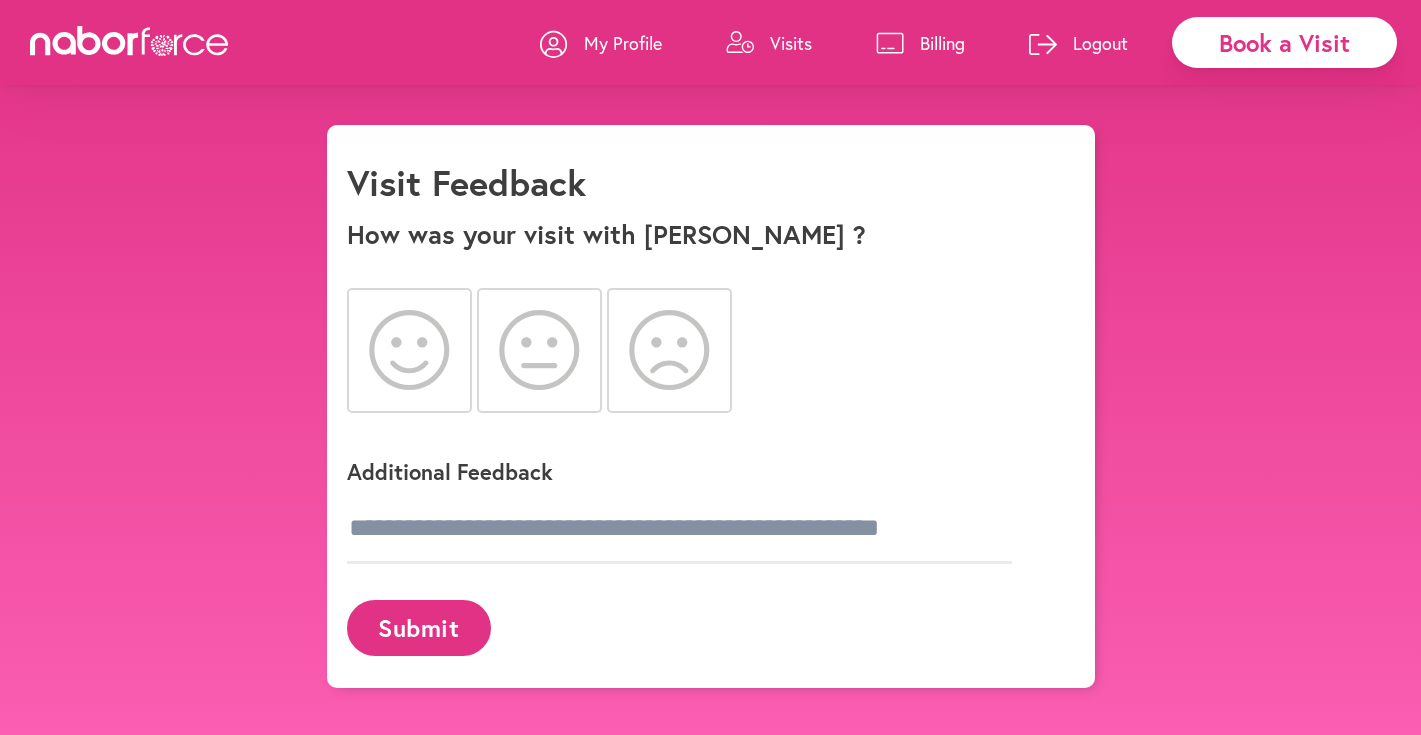 click 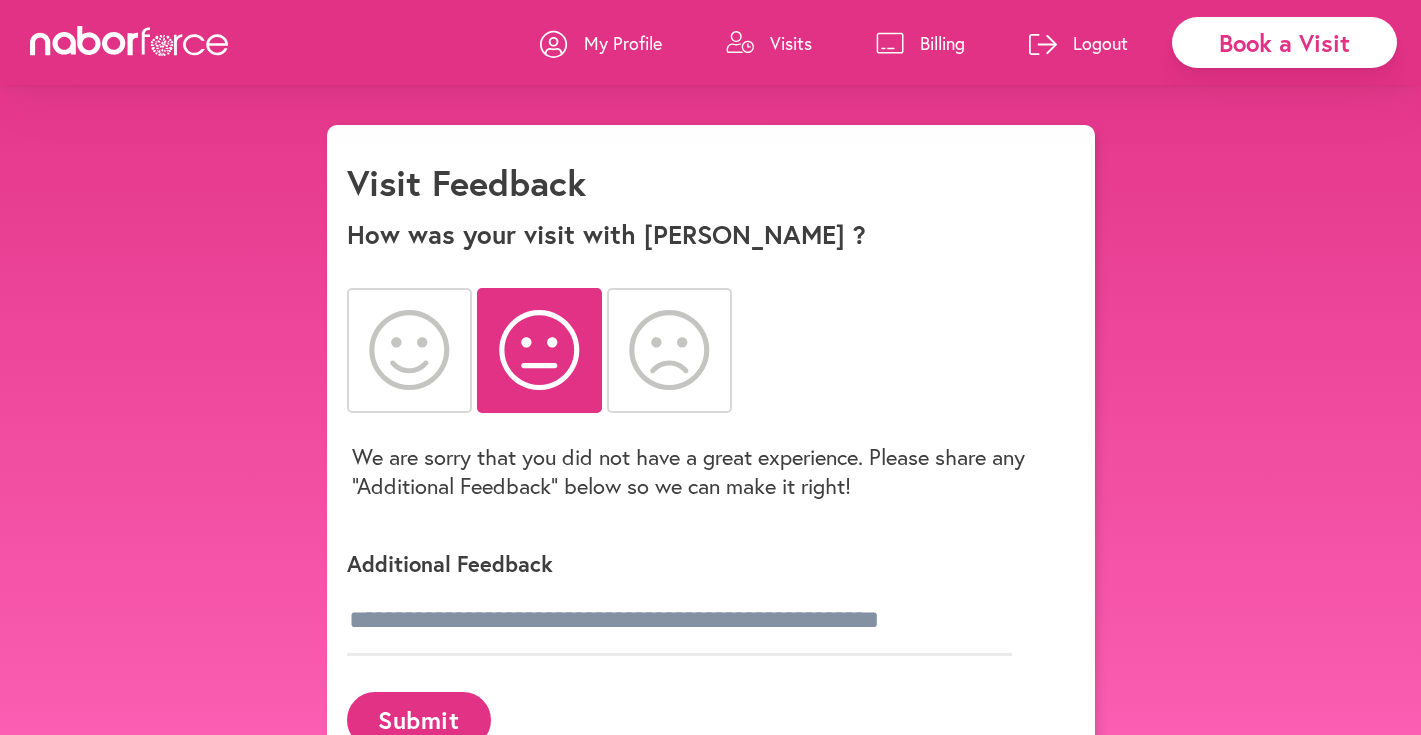 click at bounding box center [409, 350] 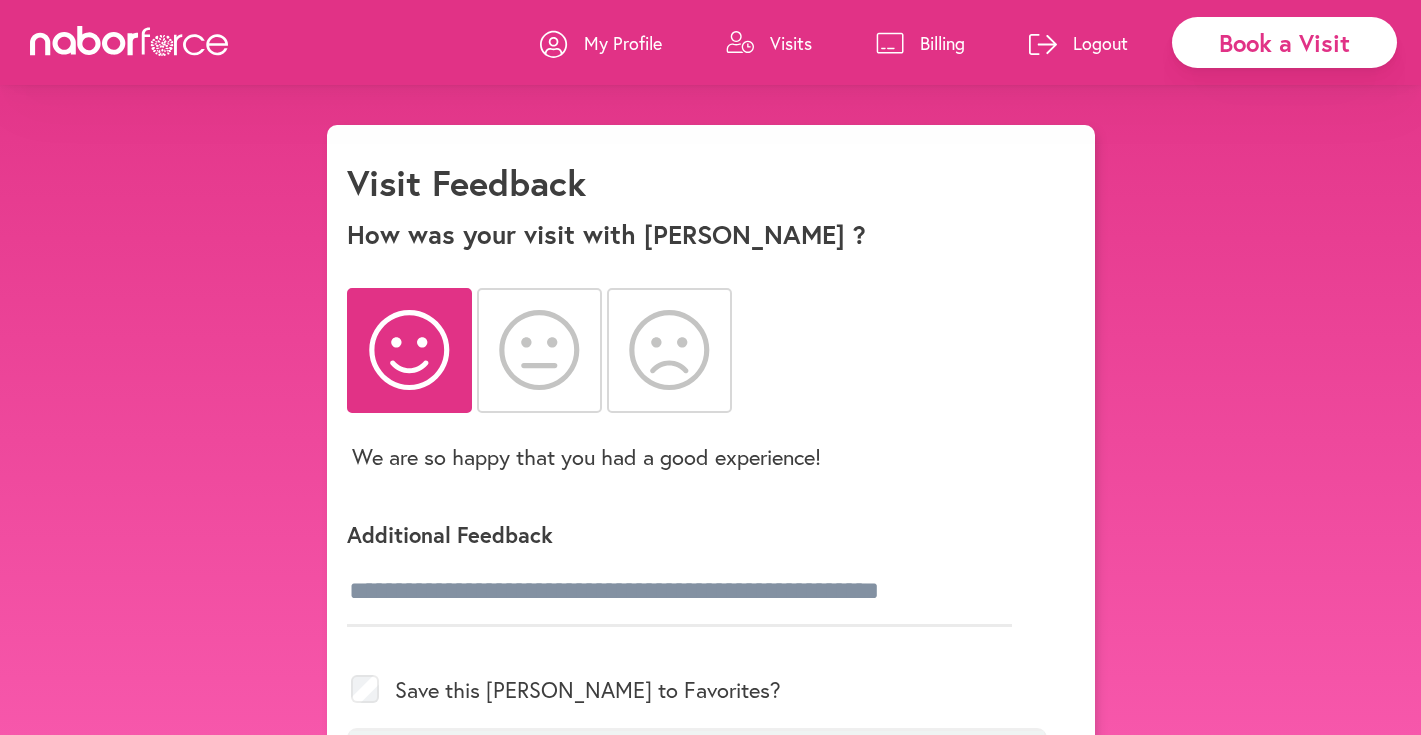 click 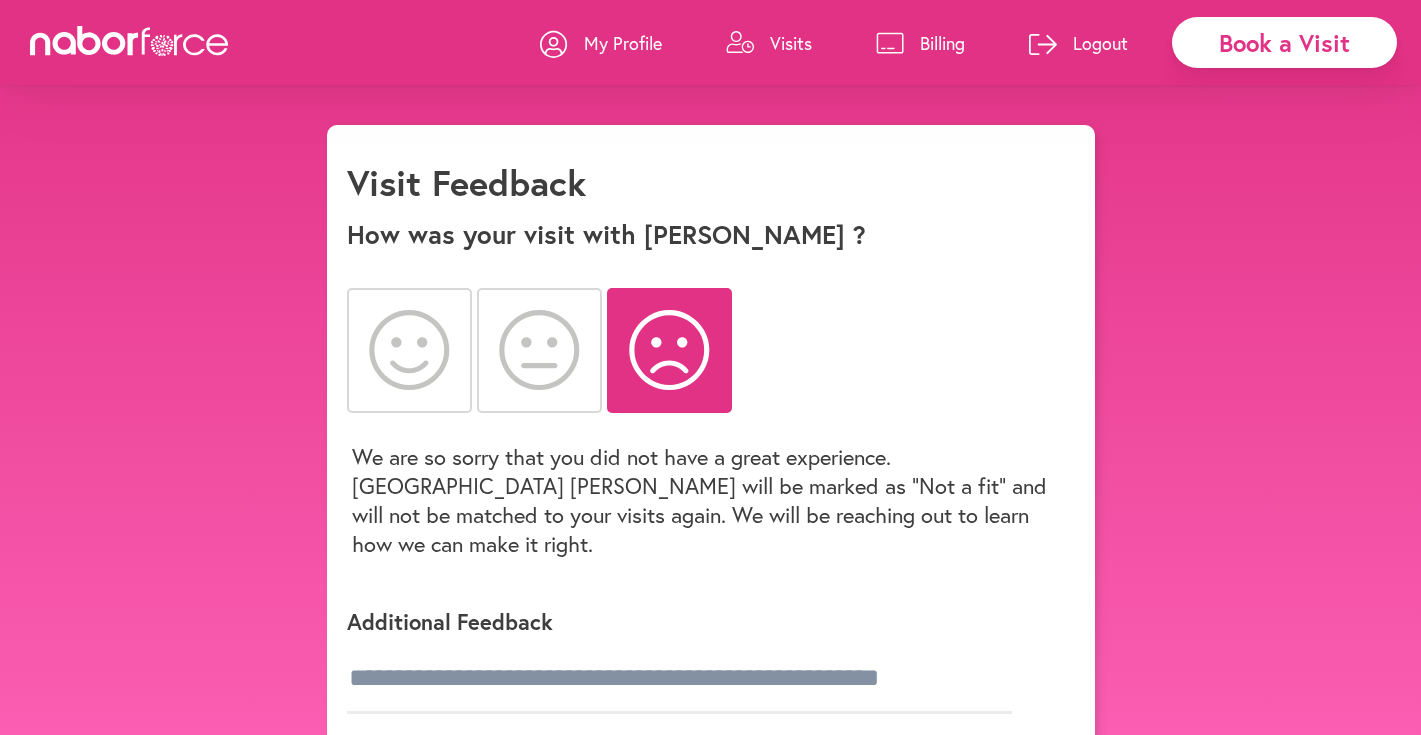 click at bounding box center [711, 350] 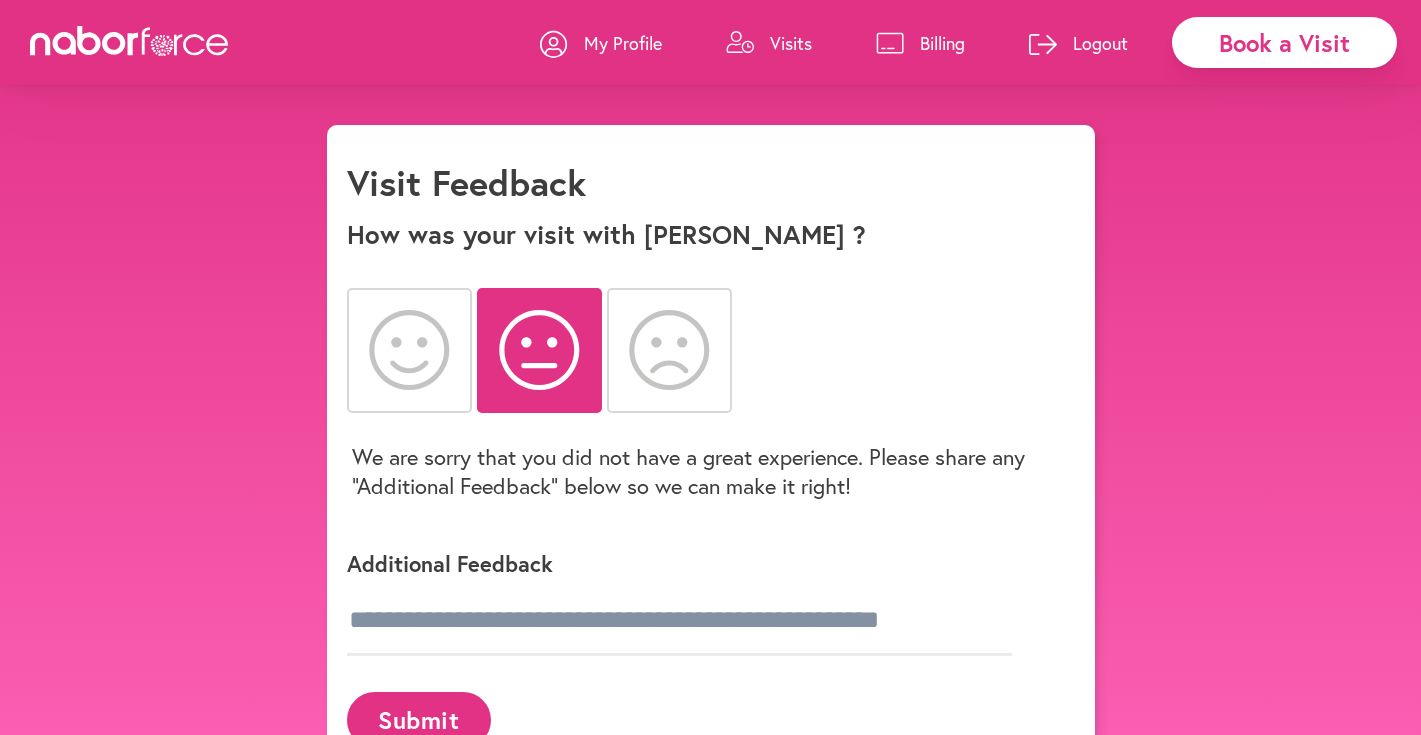 click 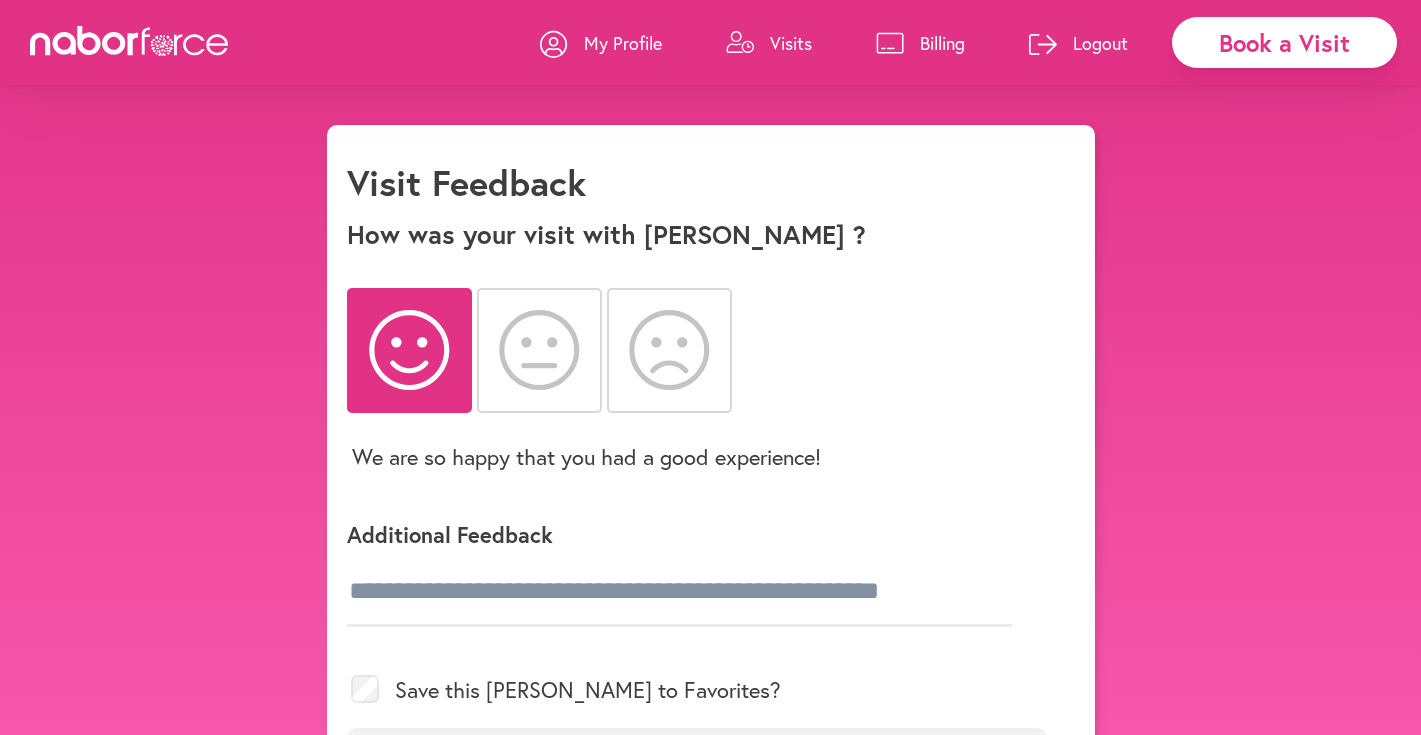 click 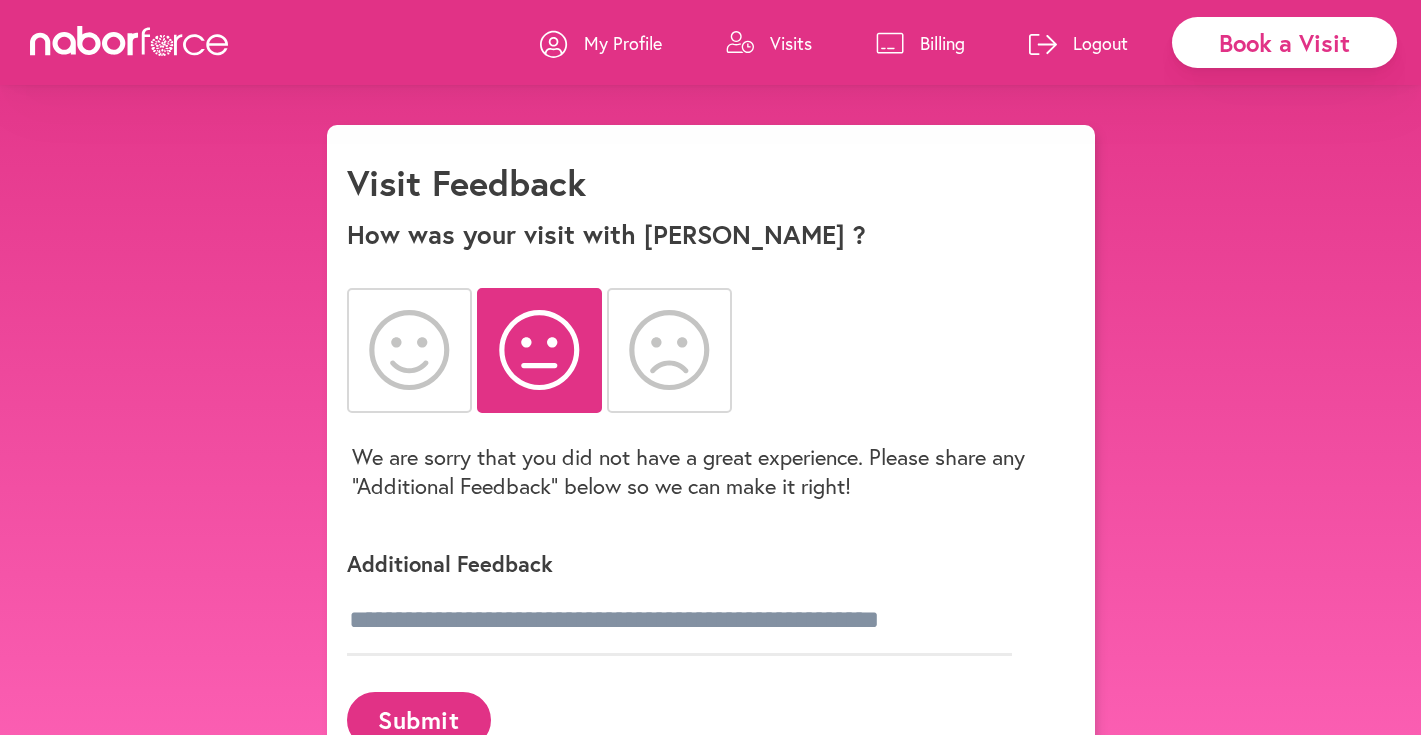 click 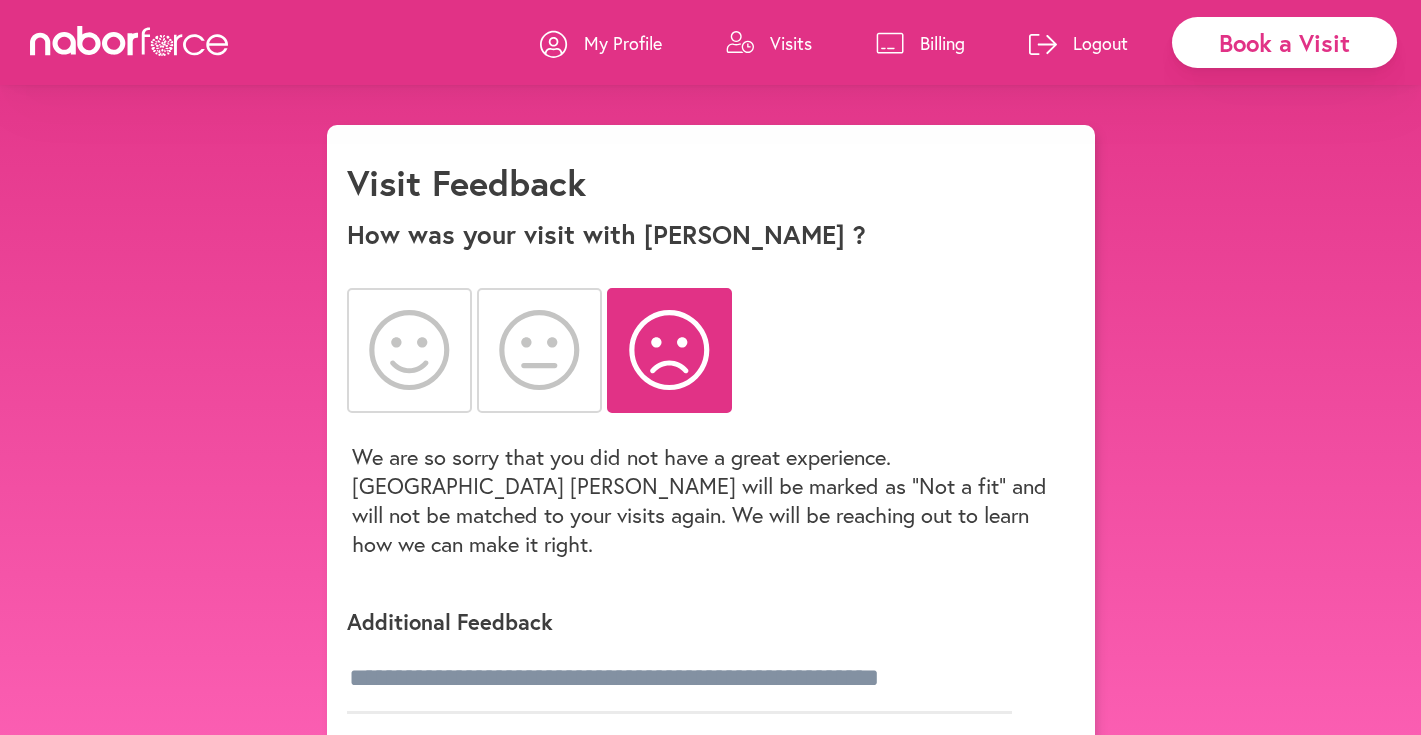 click on "close Visit Feedback How was your visit with   Carl   ? We are so sorry that you did not have a great experience. Nabor     Carl       will be marked as “Not a fit” and will not be matched to your visits again. We will be reaching out to learn how we can make it right. Additional Feedback Submit" at bounding box center (711, 481) 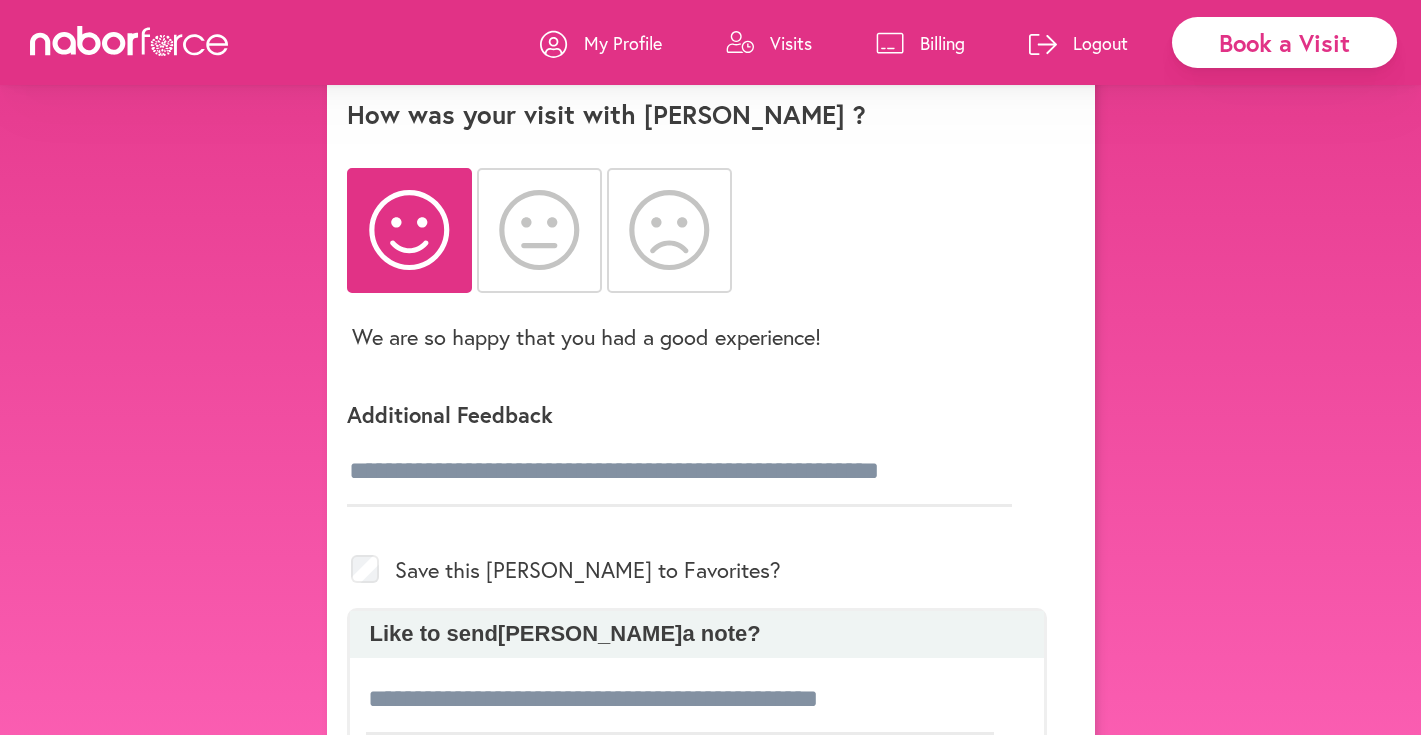 scroll, scrollTop: 245, scrollLeft: 0, axis: vertical 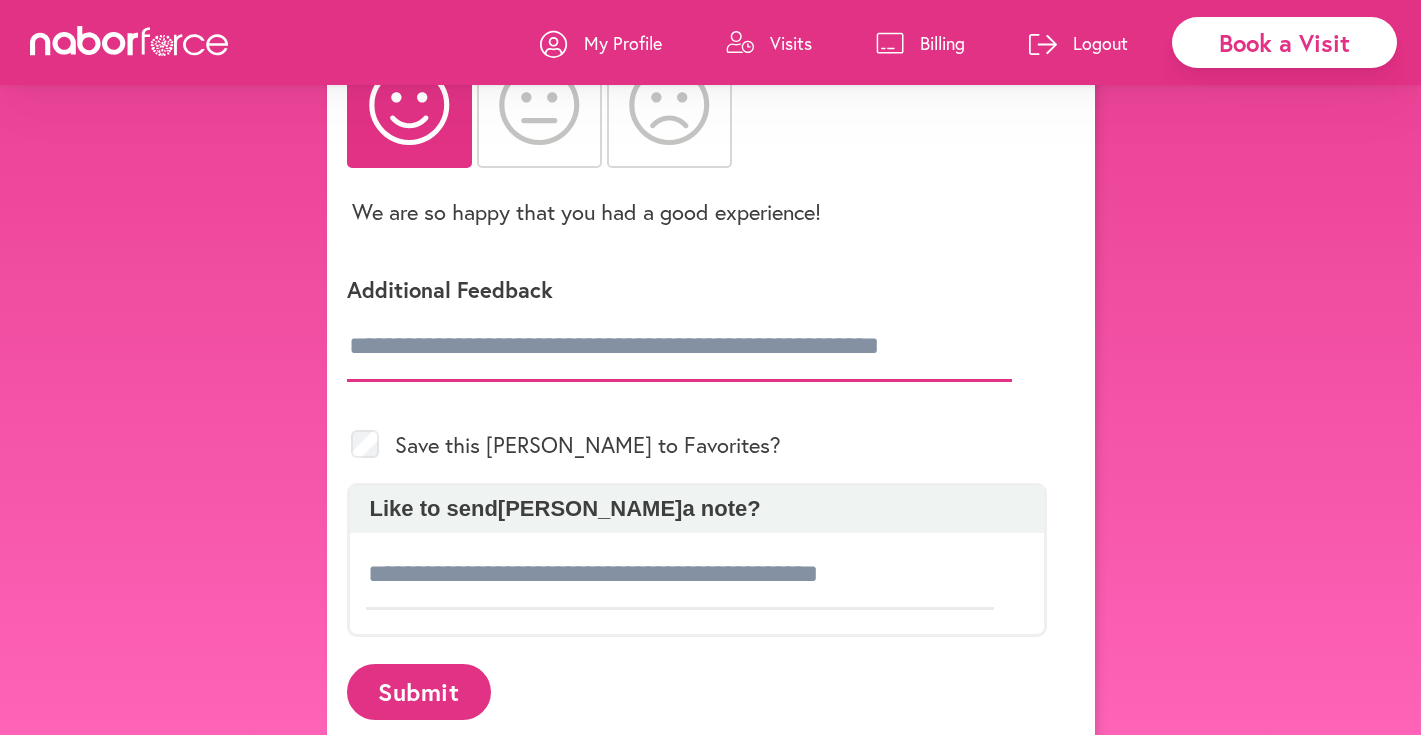 click at bounding box center (679, 347) 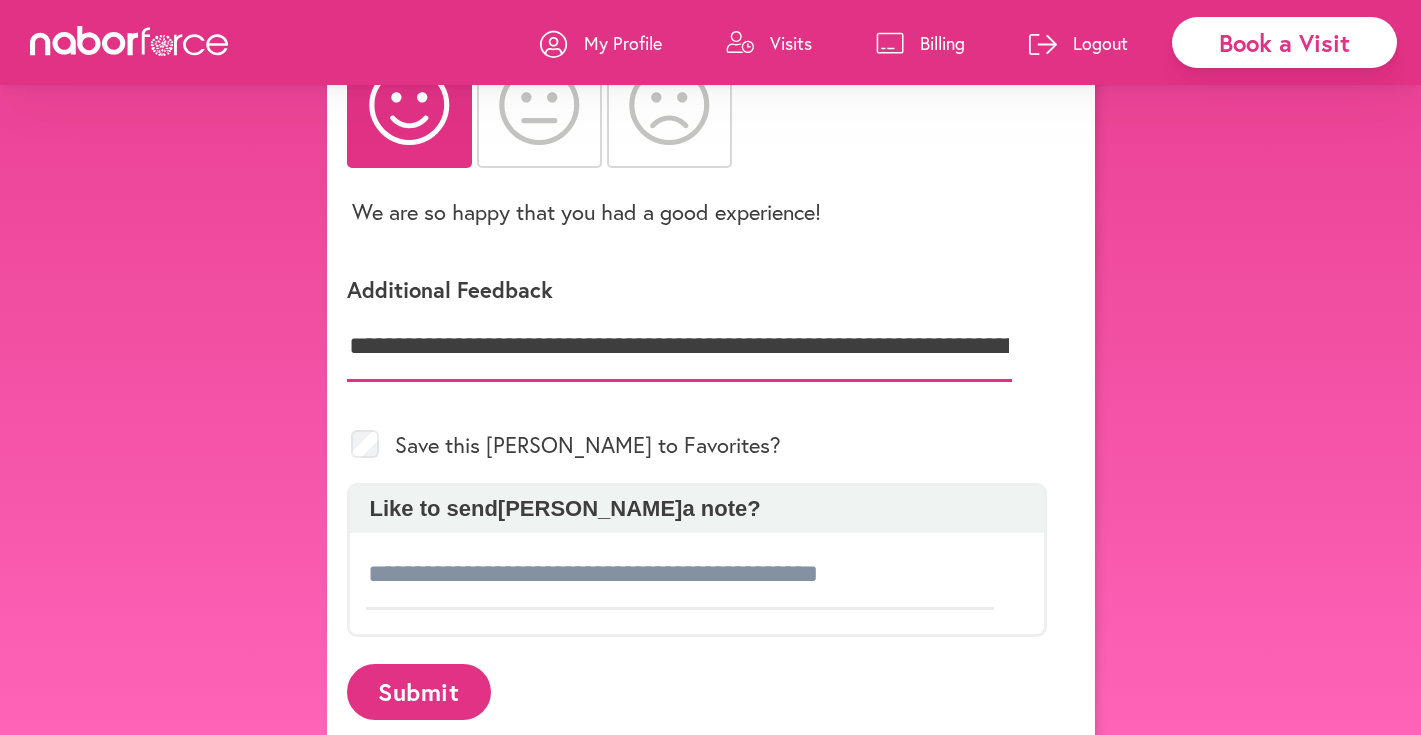 click on "**********" at bounding box center [679, 347] 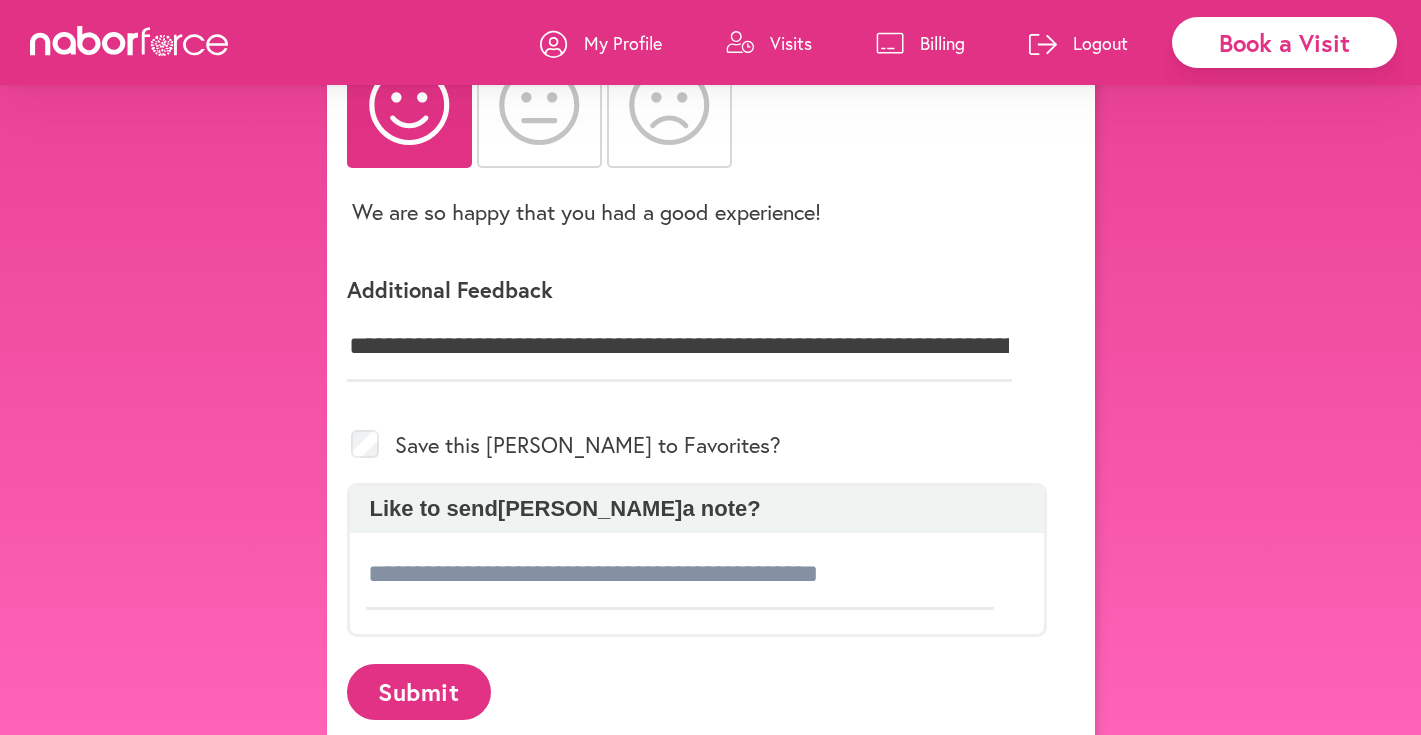 click on "**********" 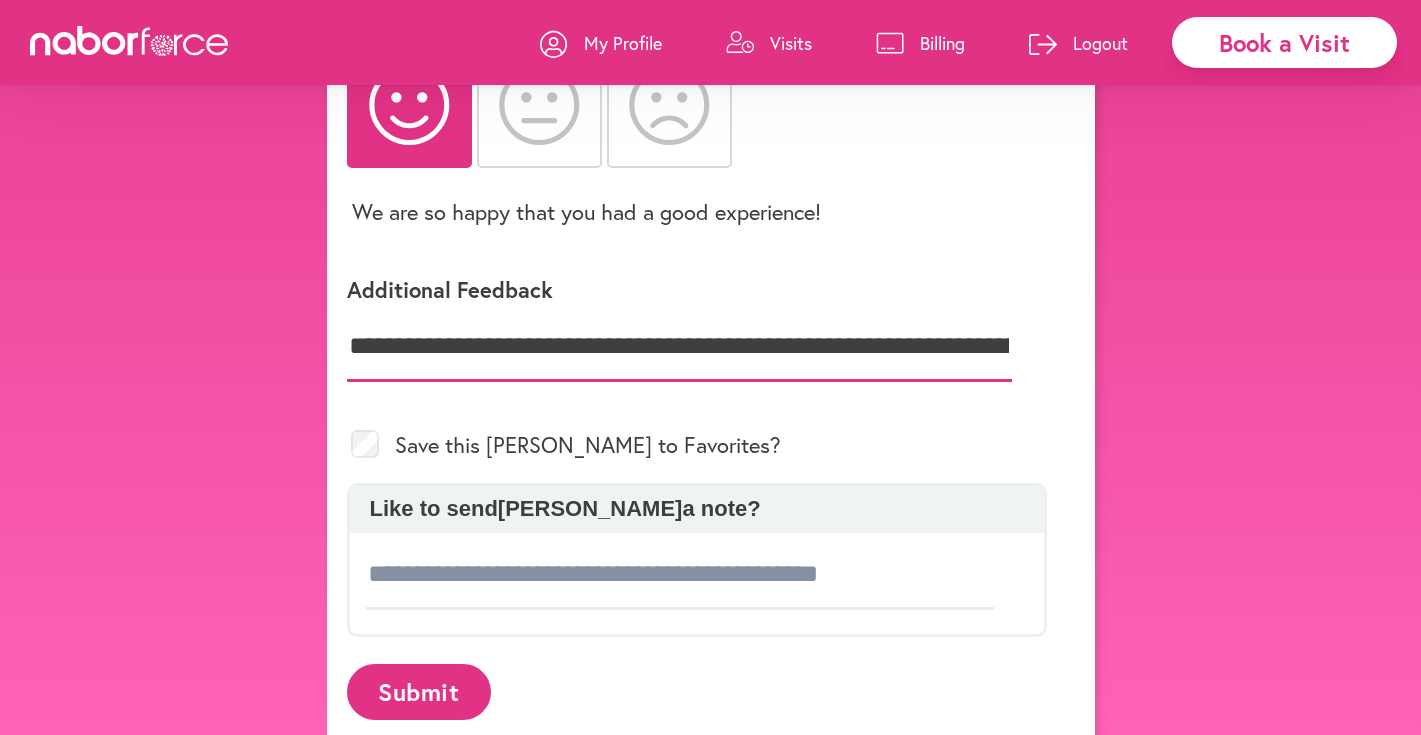 click on "**********" at bounding box center [679, 347] 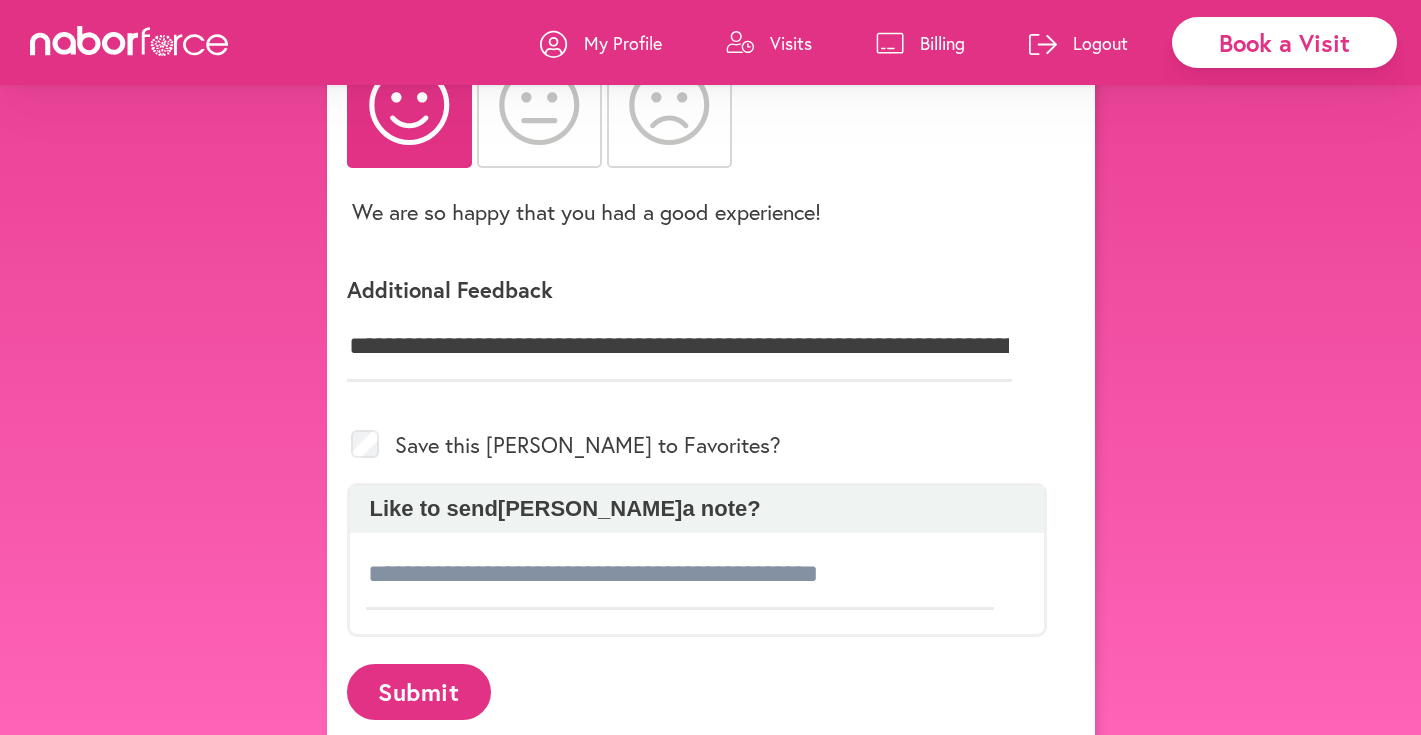 click on "**********" 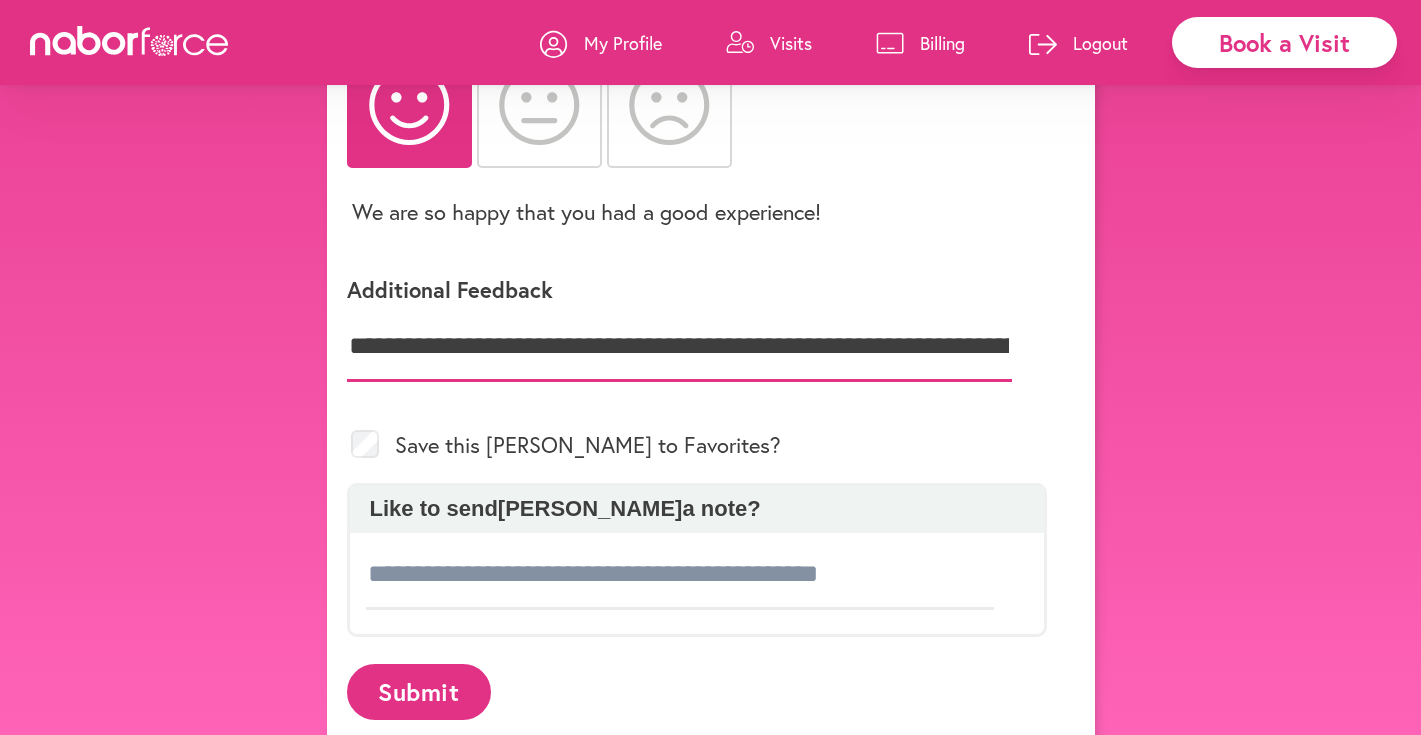 click on "**********" at bounding box center [679, 347] 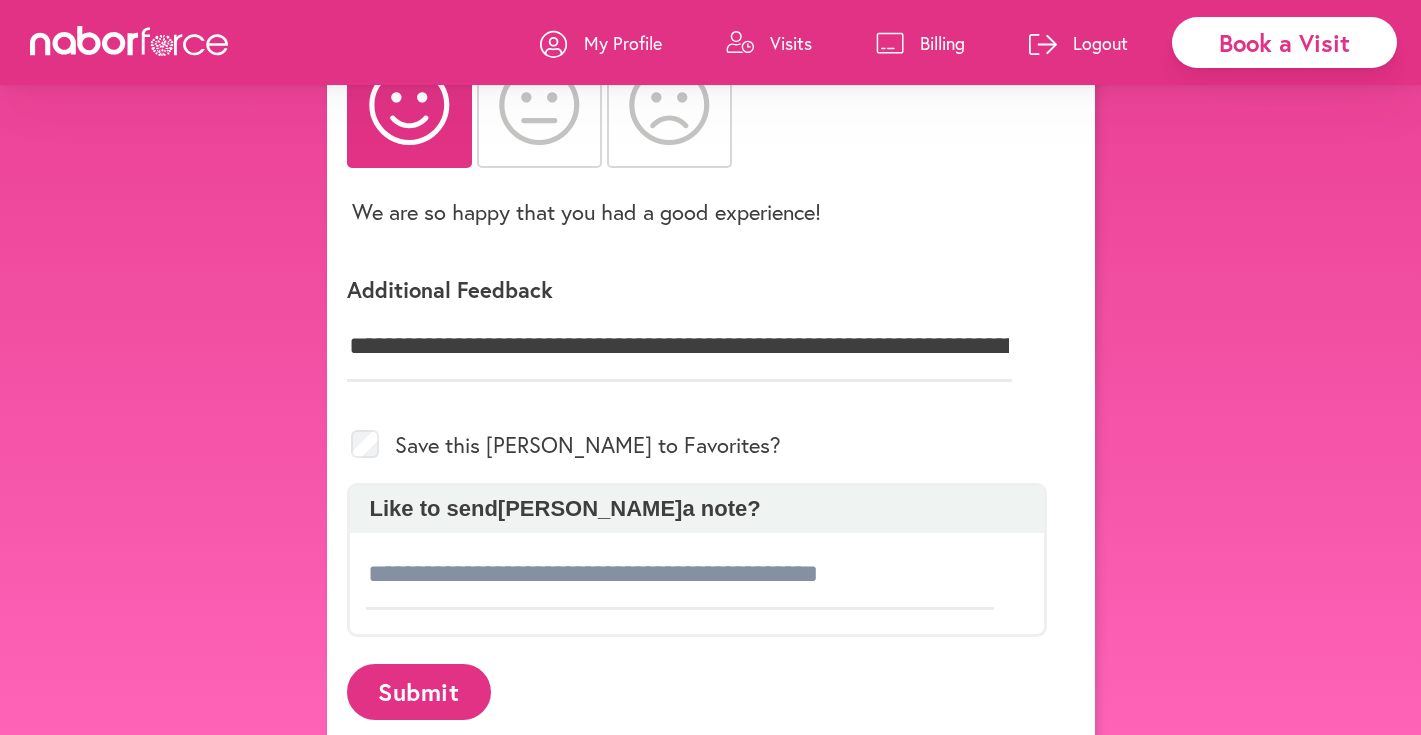 click on "**********" 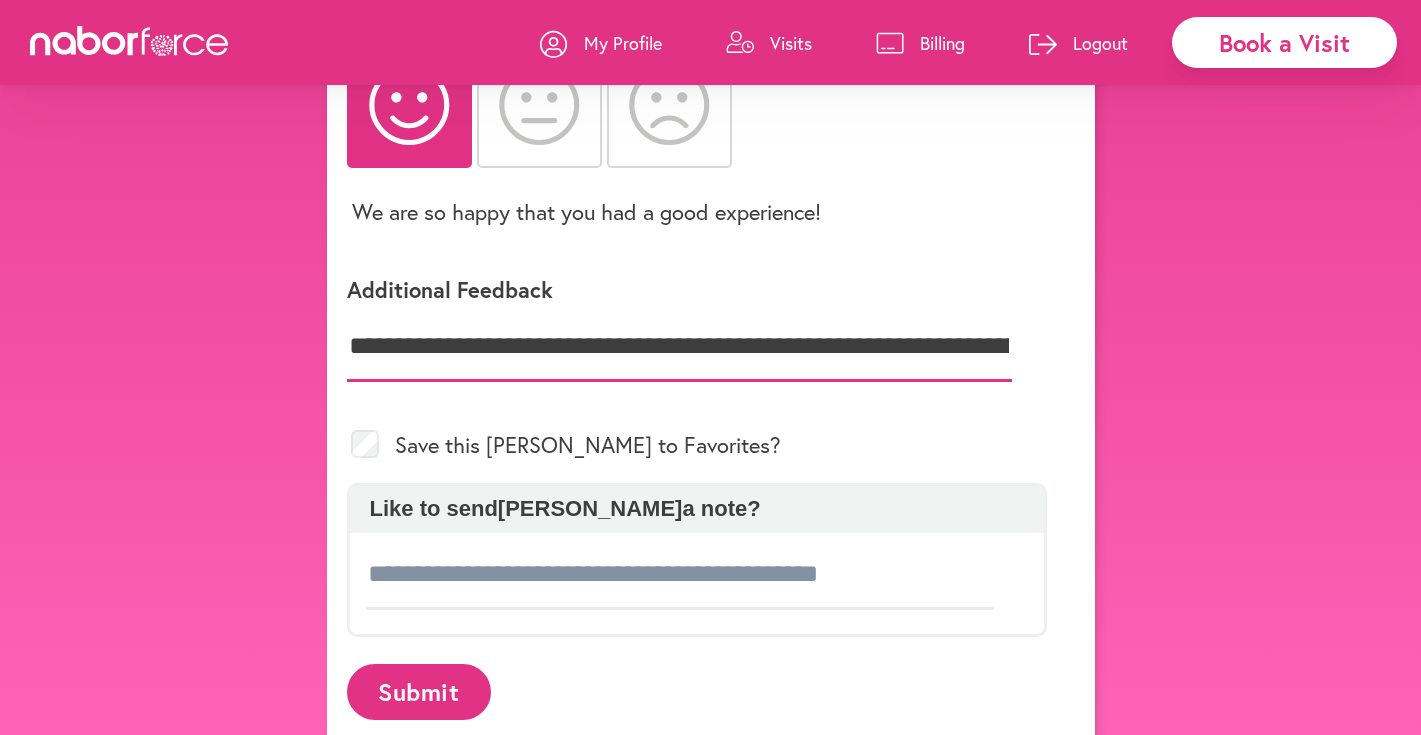 drag, startPoint x: 1009, startPoint y: 345, endPoint x: 1015, endPoint y: 385, distance: 40.4475 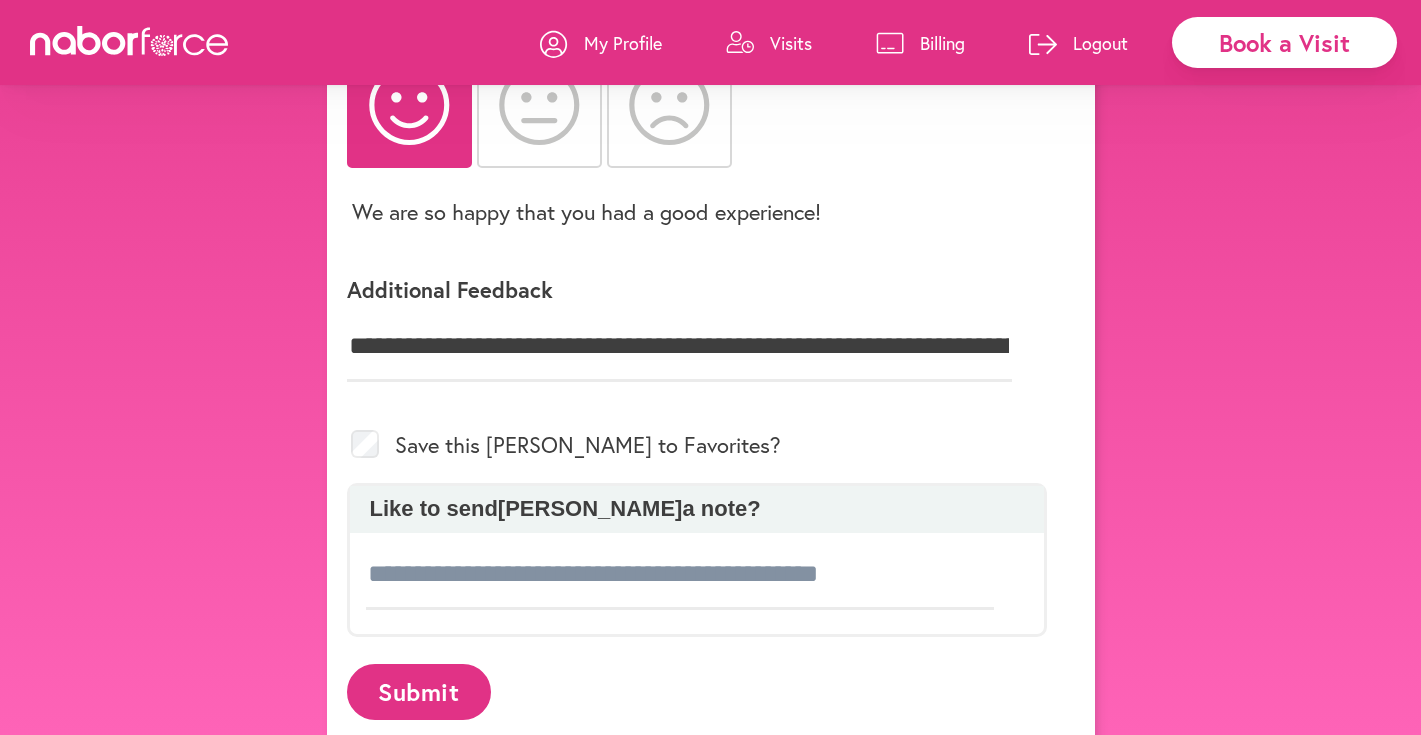 click on "**********" 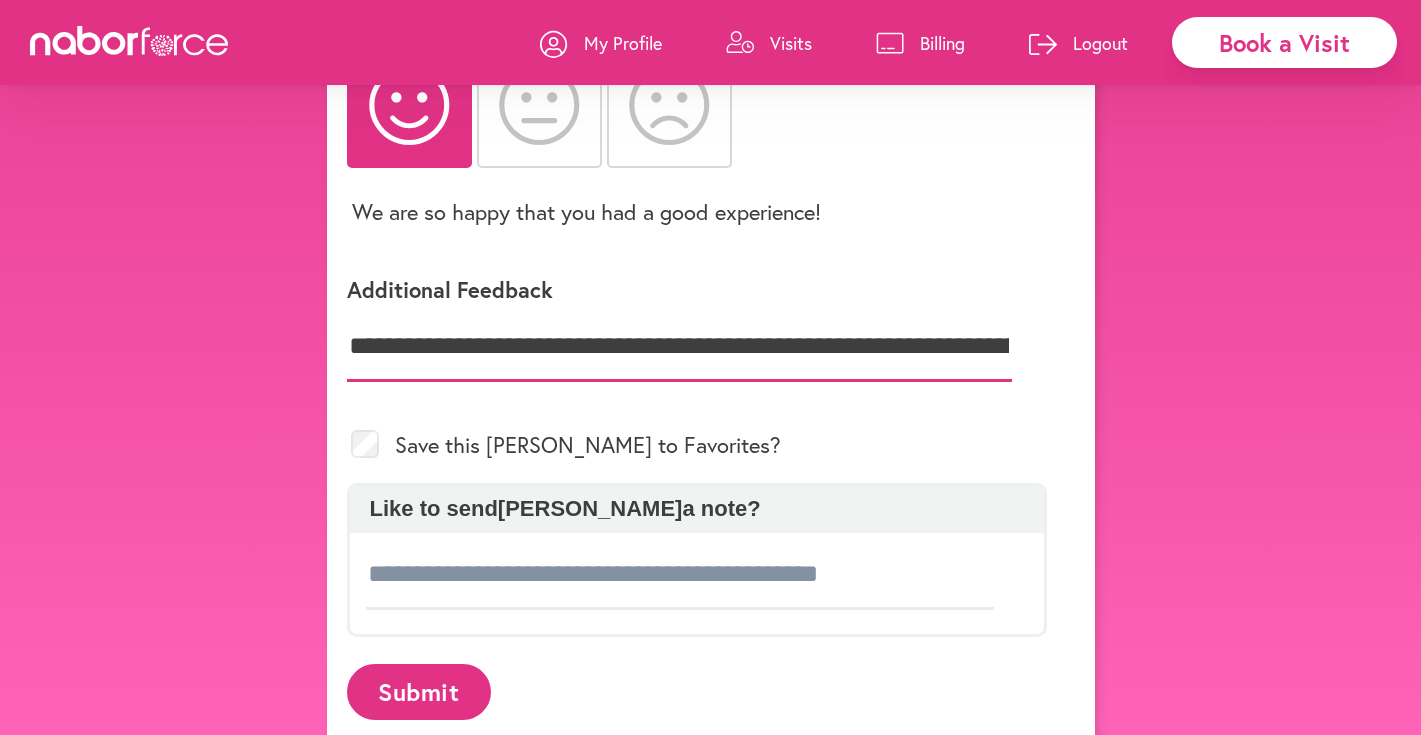 click on "**********" at bounding box center [679, 347] 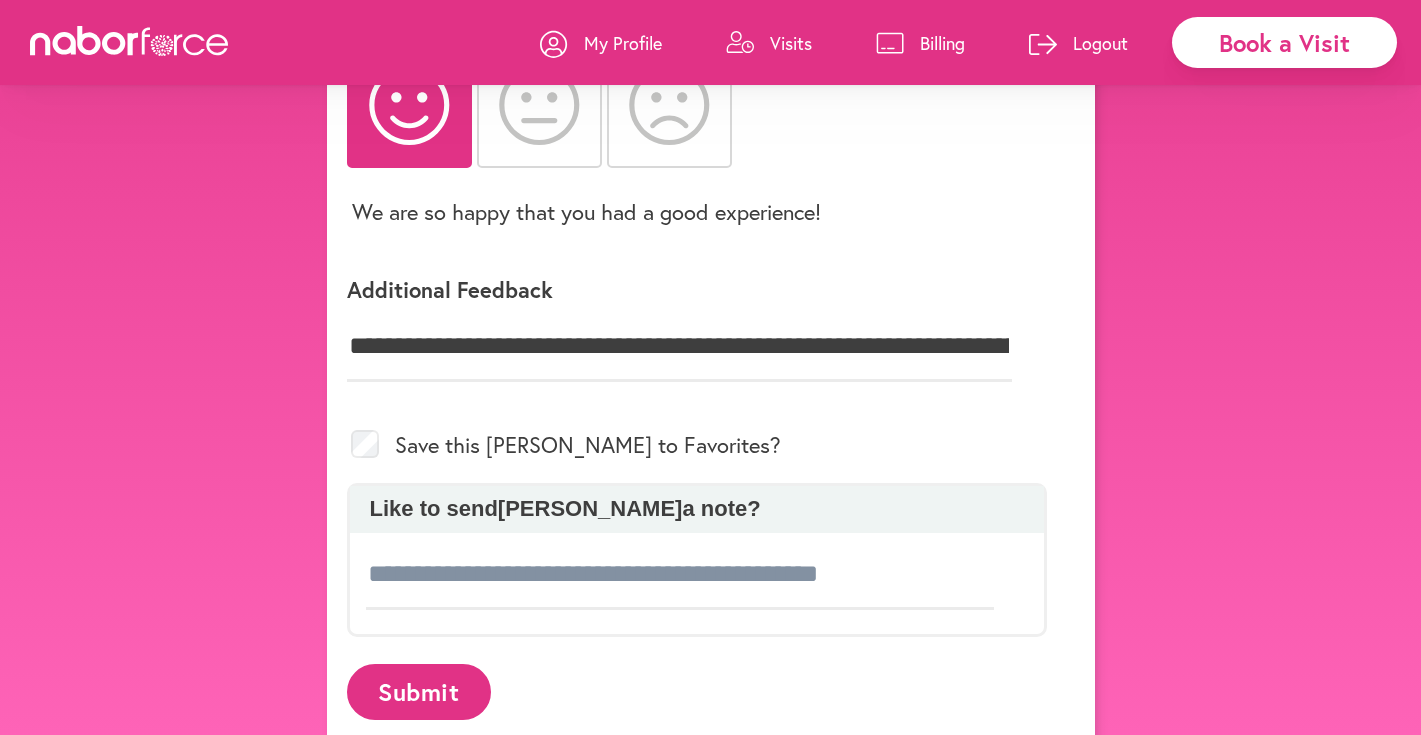 click on "**********" 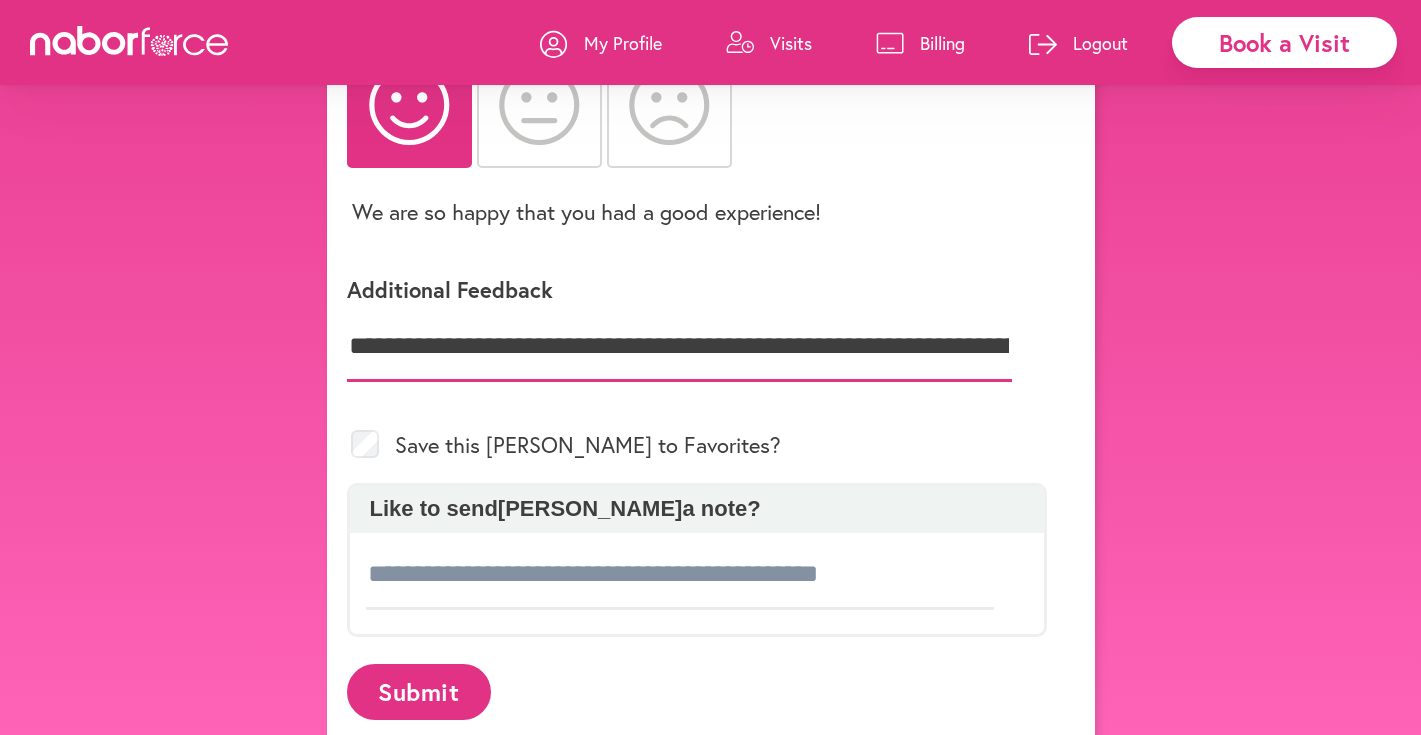 click on "**********" at bounding box center [679, 347] 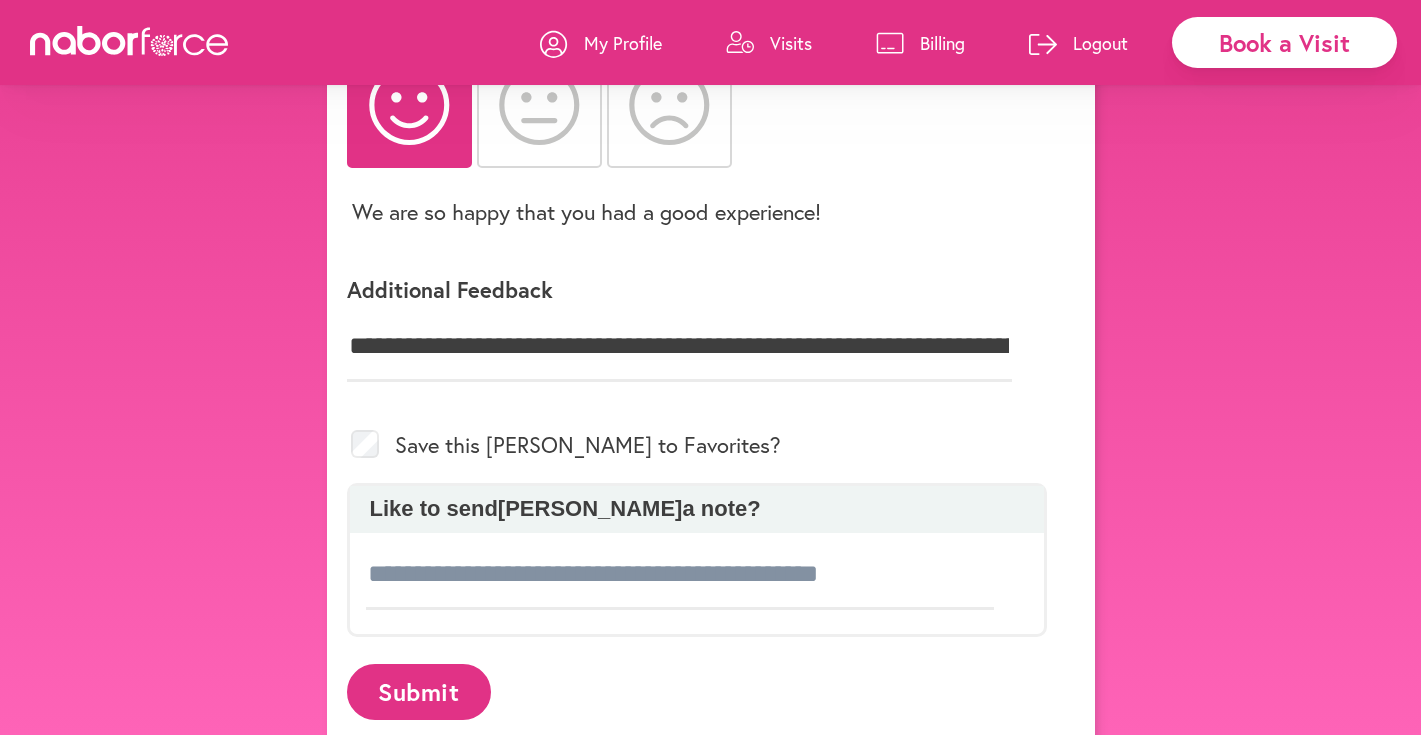 click on "**********" 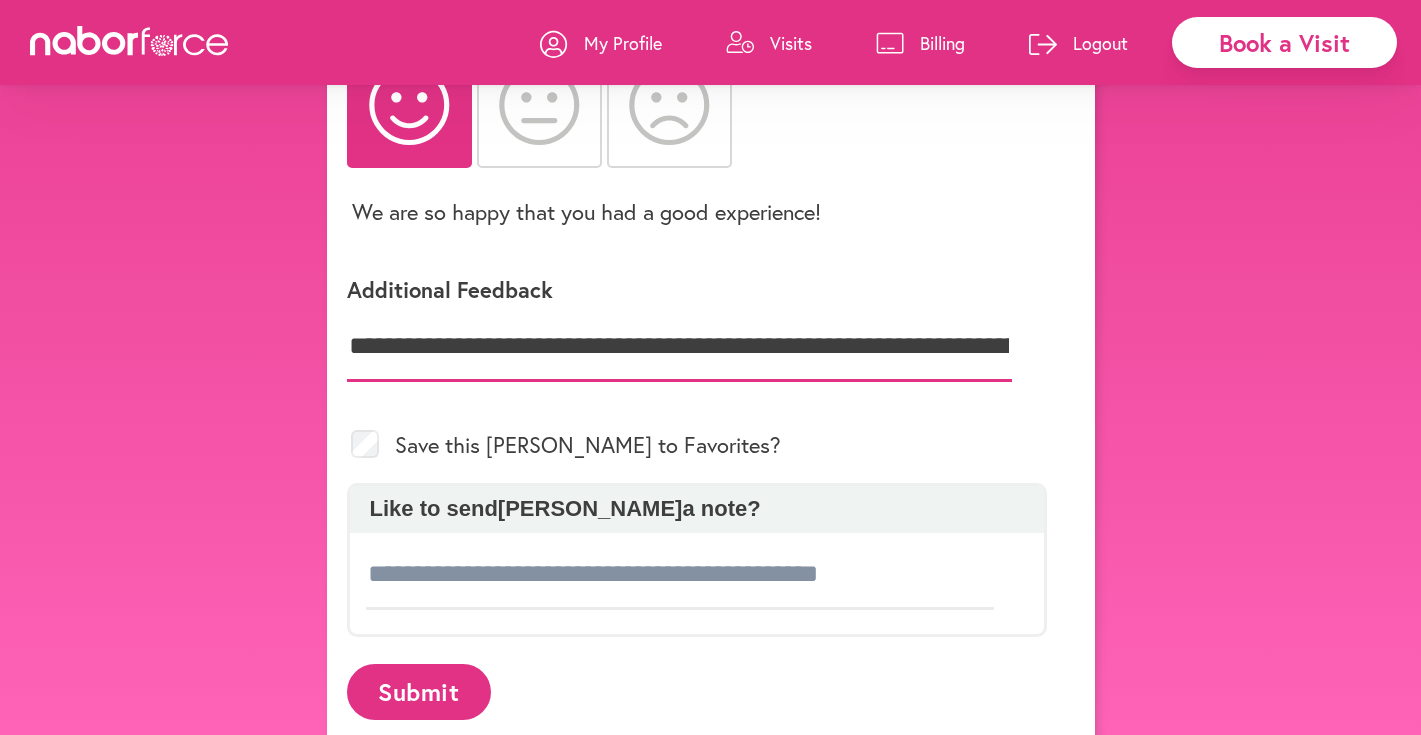 drag, startPoint x: 351, startPoint y: 338, endPoint x: 1195, endPoint y: 331, distance: 844.02905 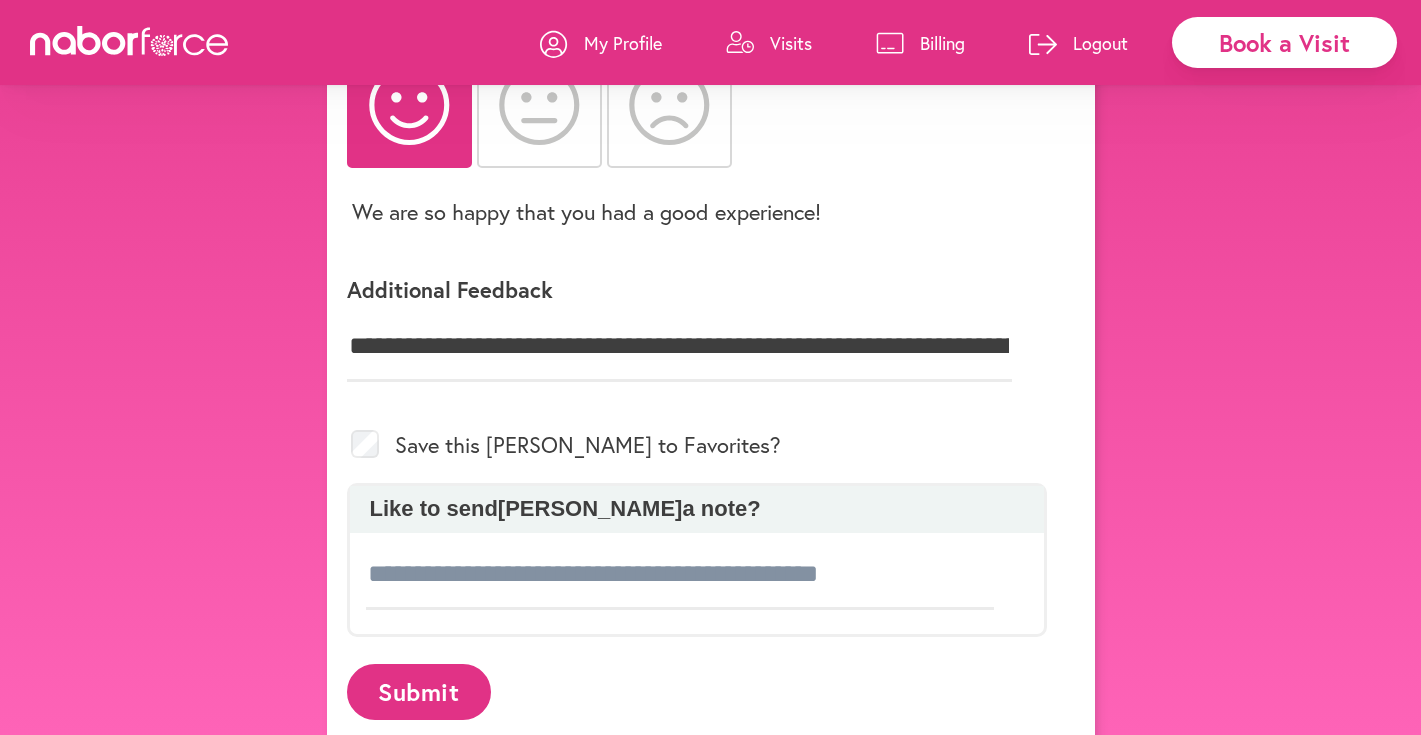 click on "Submit" at bounding box center (419, 691) 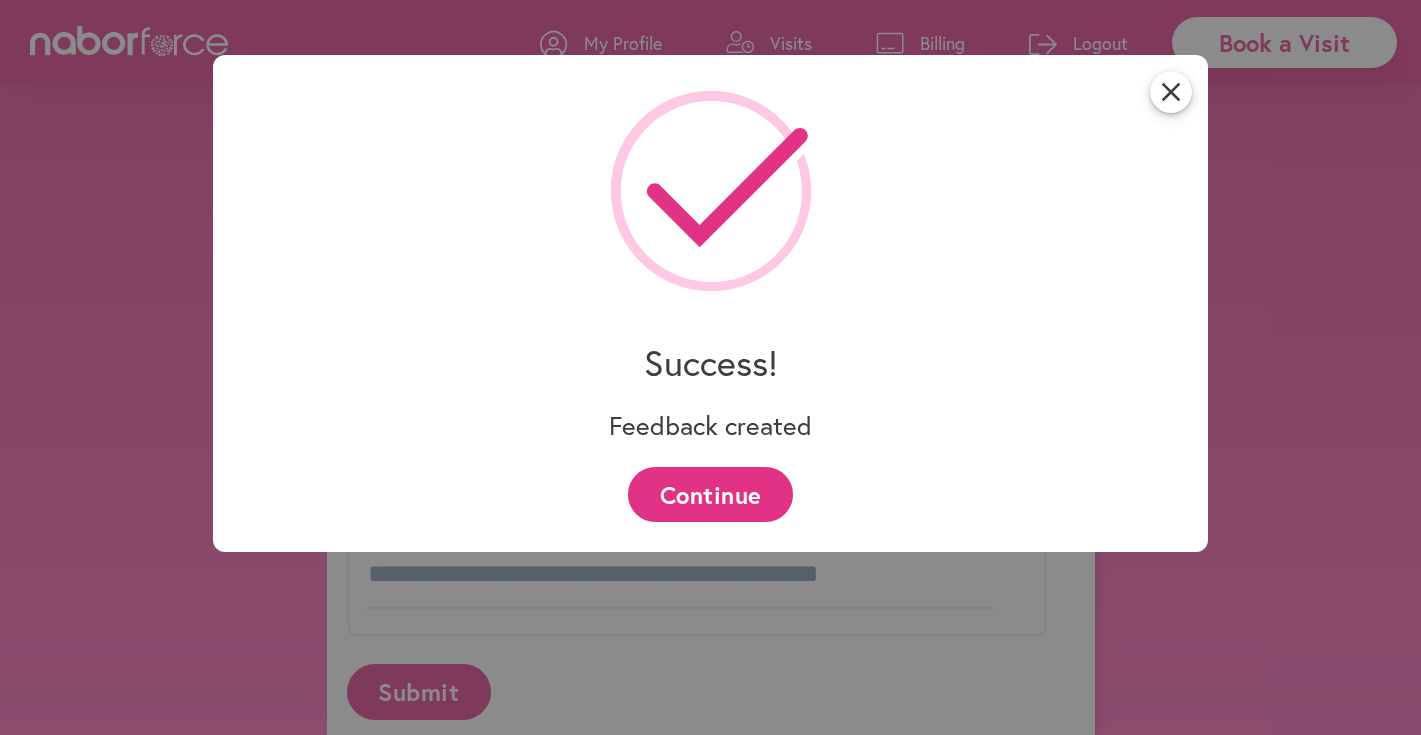 click on "Continue" at bounding box center [710, 494] 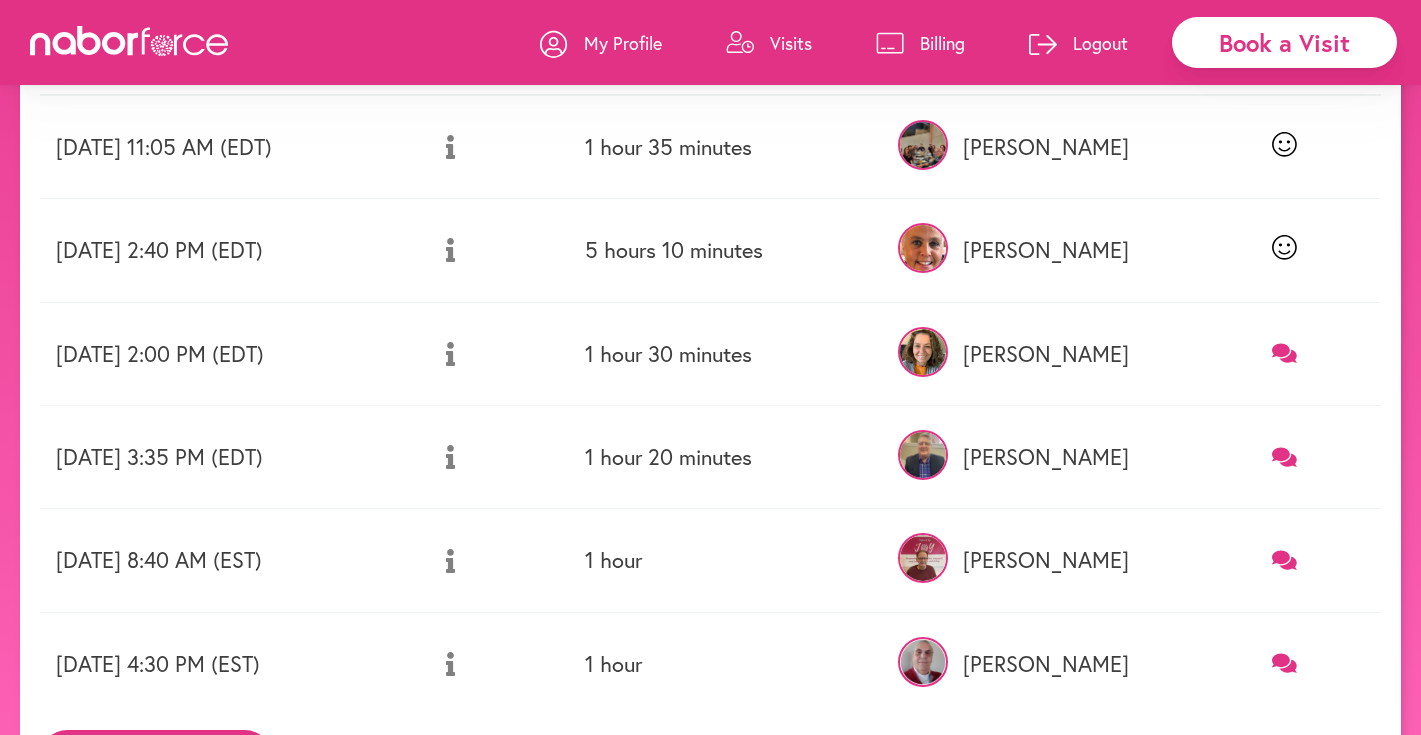 scroll, scrollTop: 0, scrollLeft: 0, axis: both 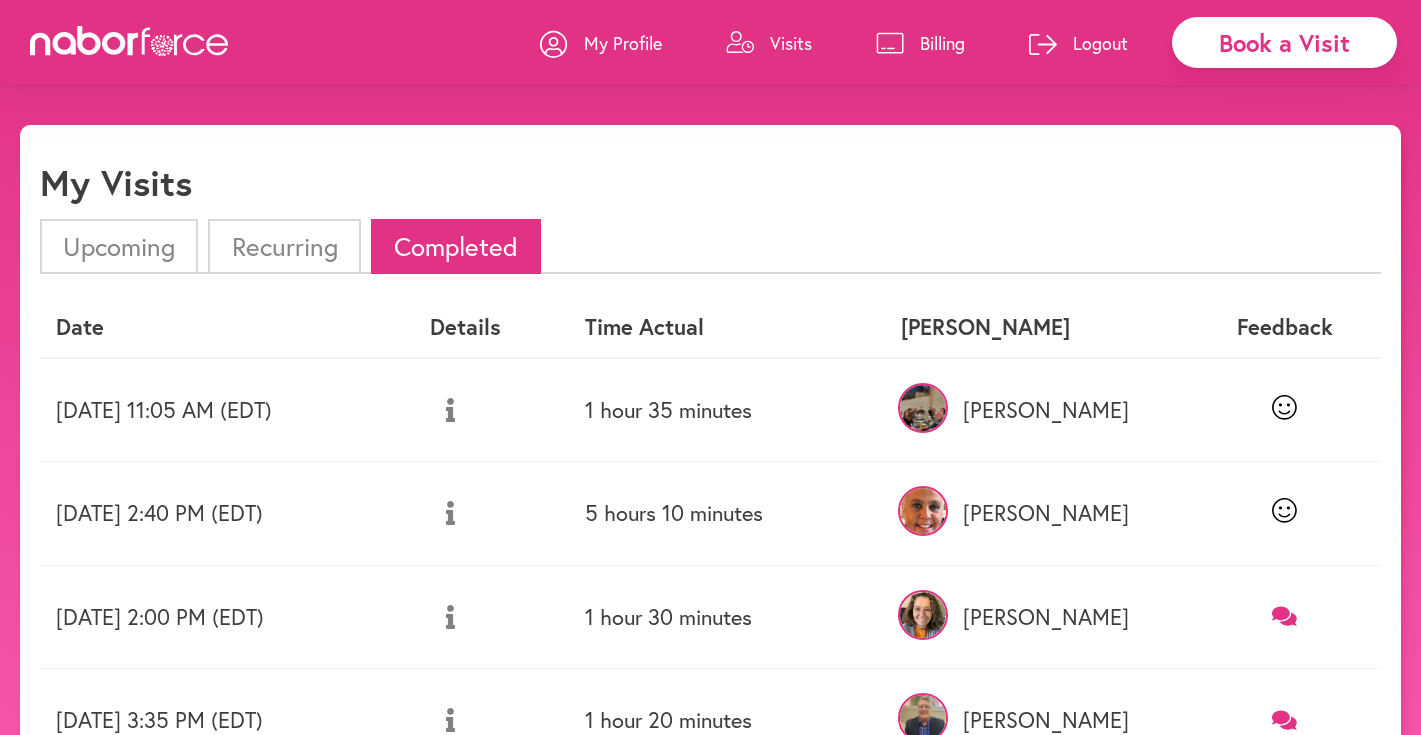click on "Logout" at bounding box center [1100, 43] 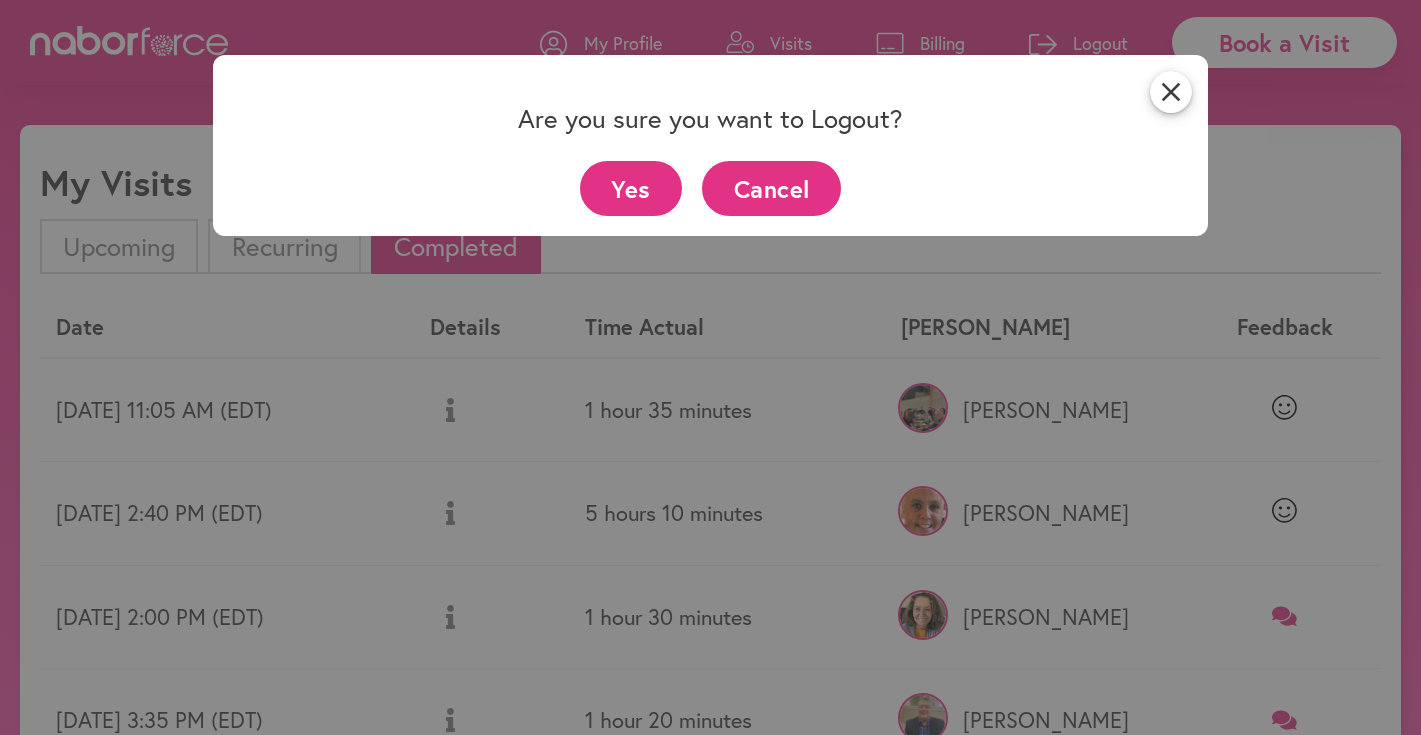 drag, startPoint x: 647, startPoint y: 193, endPoint x: 659, endPoint y: 192, distance: 12.0415945 